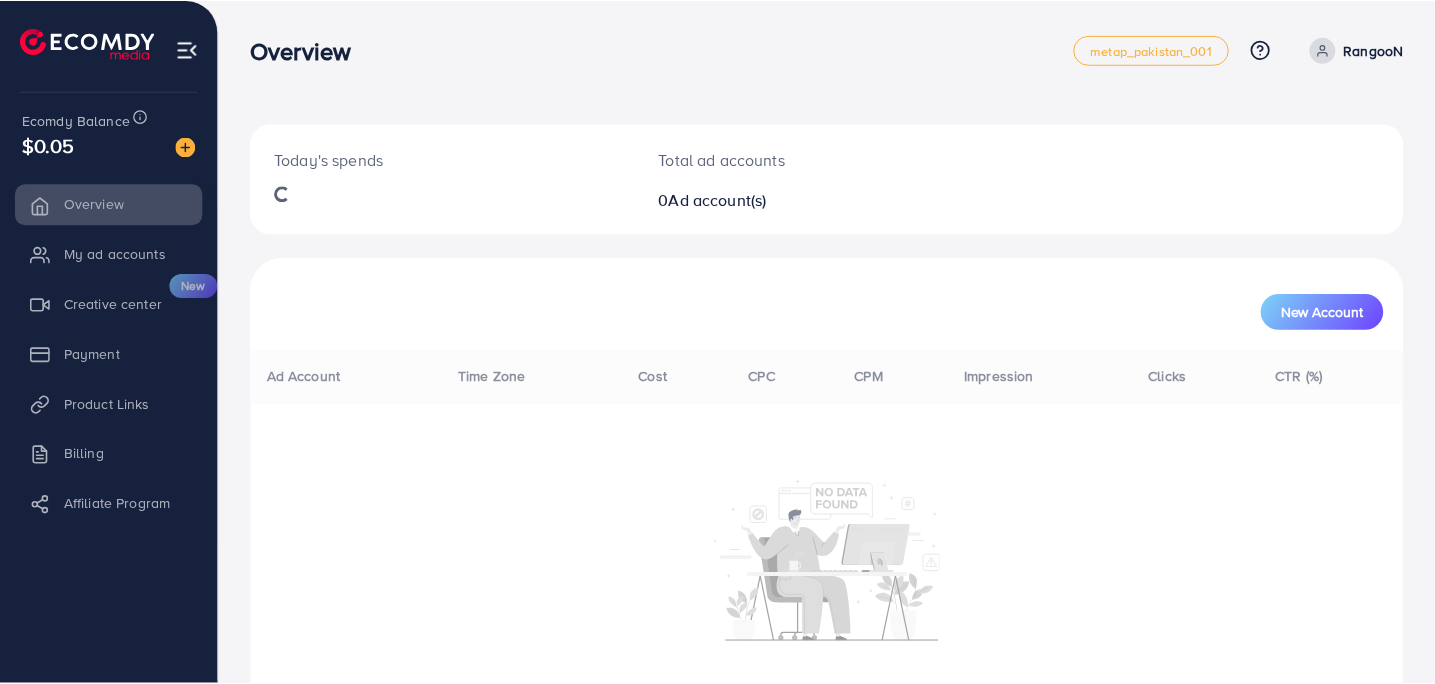 scroll, scrollTop: 0, scrollLeft: 0, axis: both 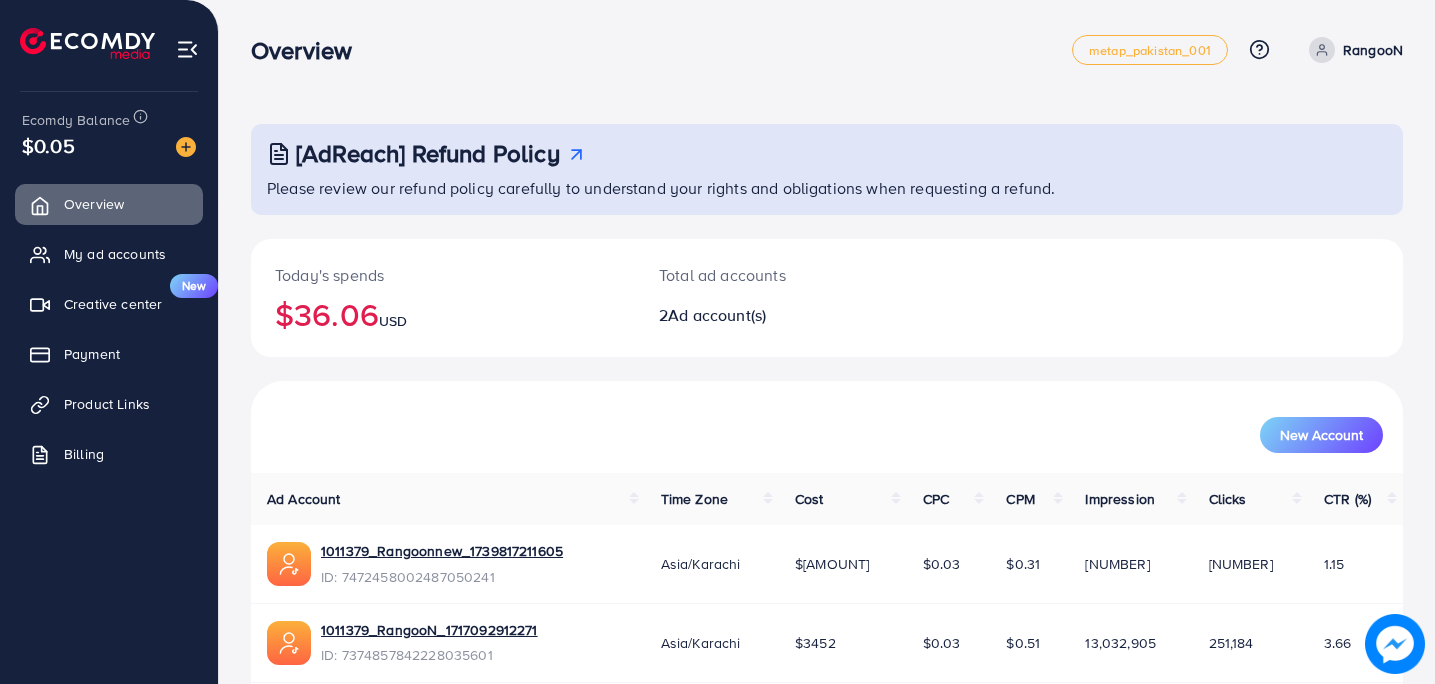 click on "[Brand] Refund Policy   Please review our refund policy carefully to understand your rights and obligations when requesting a refund.   Today's spends   $[AMOUNT]  USD  Total ad accounts   2  Ad account(s)  New Account                Ad Account Time Zone Cost CPC CPM Impression Clicks CTR (%)            1011379_Rangoonnew_1739817211605  ID: [ID]  Asia/Karachi   $[AMOUNT]   $0.03   $0.31   [NUMBER]   259,036   1.15       1011379_RangooN_1717092912271  ID: [ID]  Asia/Karachi   $3452   $0.03   $0.51   13,032,905   251,184   3.66          2 available account(s)" at bounding box center (827, 383) 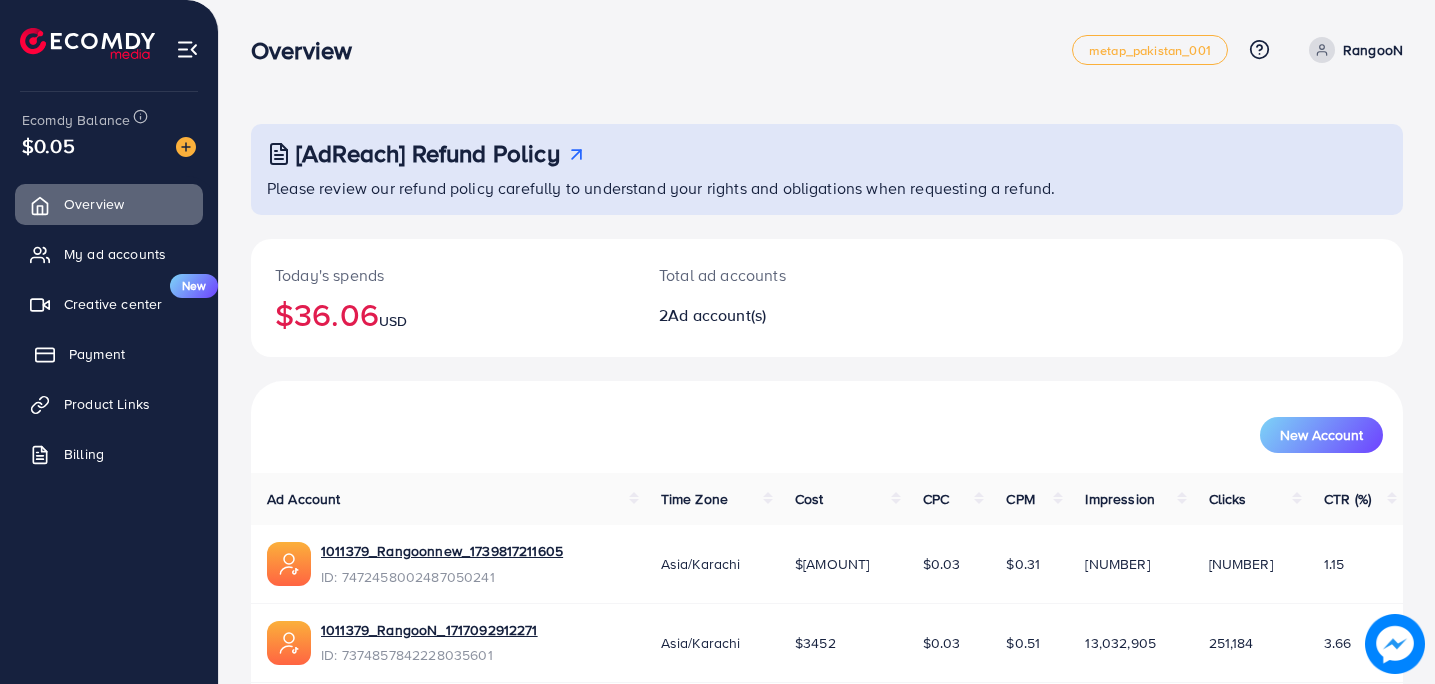 click on "Payment" at bounding box center (97, 354) 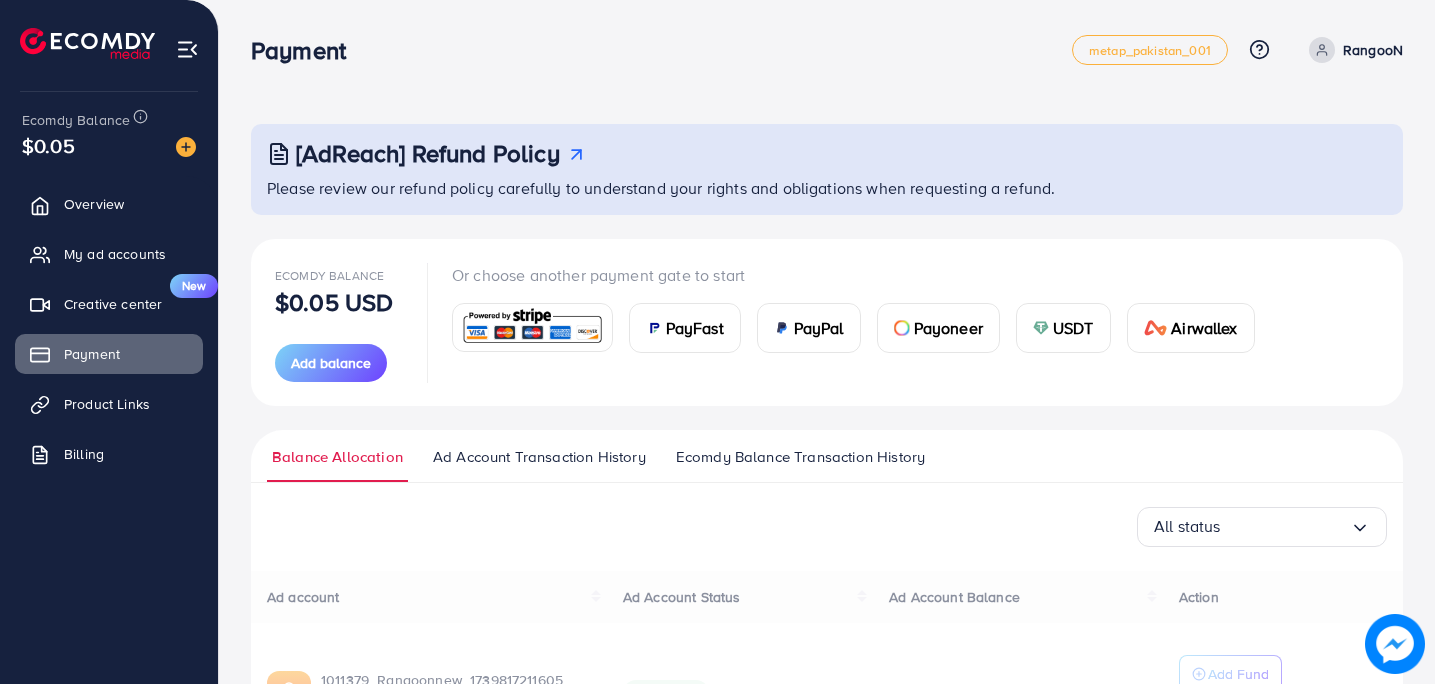 click on "USDT" at bounding box center (1073, 328) 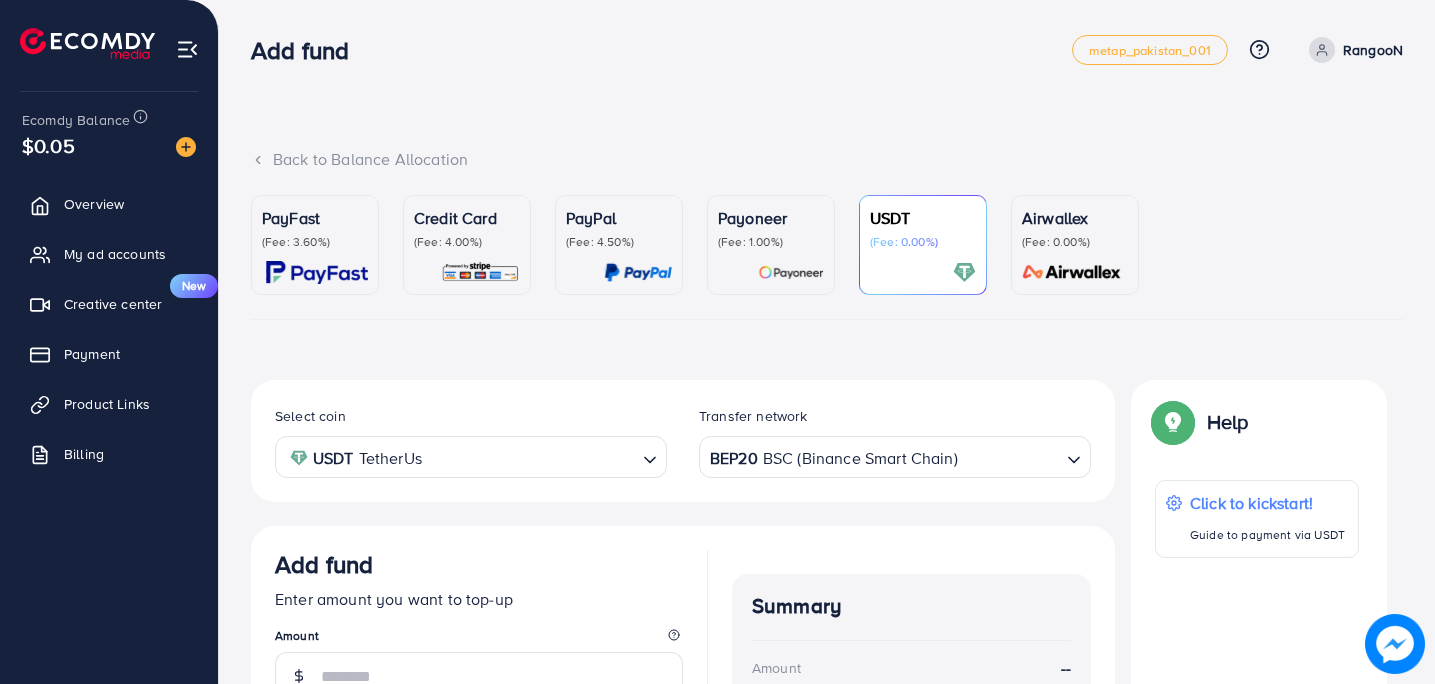 scroll, scrollTop: 16, scrollLeft: 0, axis: vertical 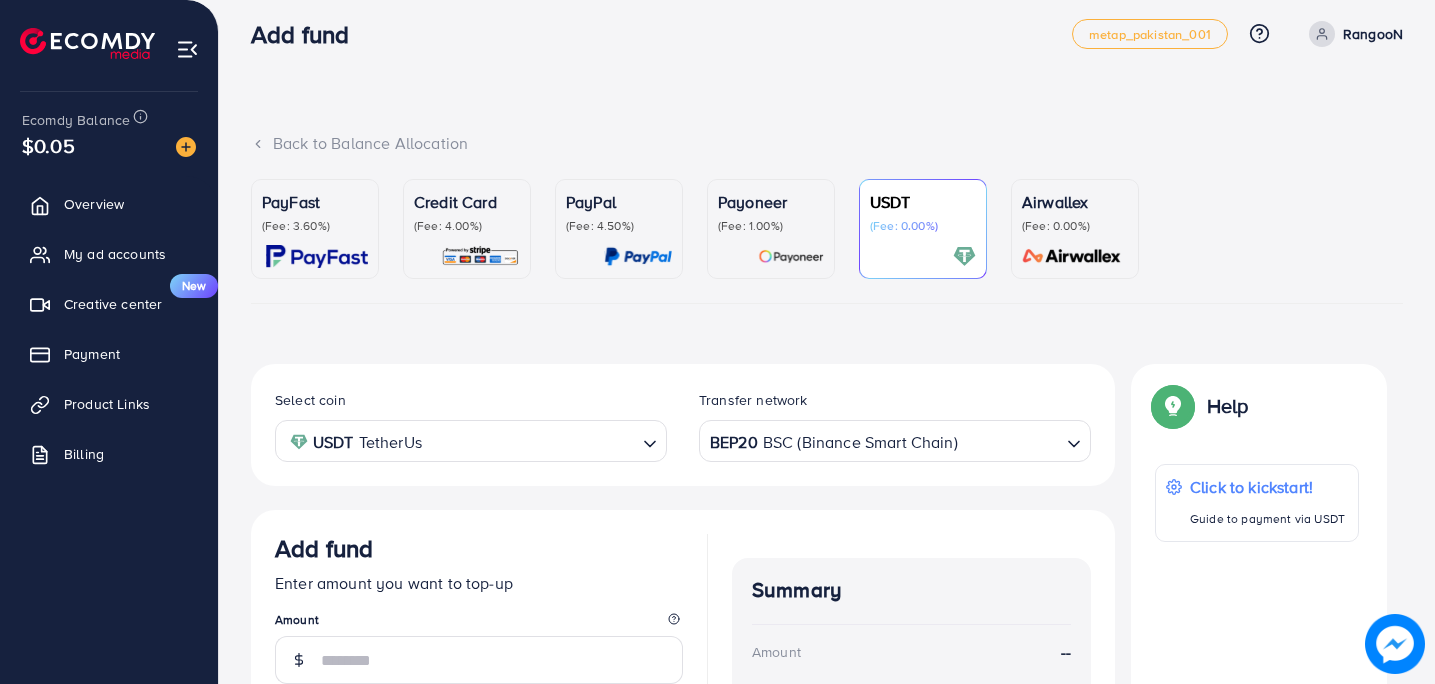 click on "PayFast   (Fee: 3.60%)   Credit Card   (Fee: 4.00%)   PayPal   (Fee: 4.50%)   Payoneer   (Fee: 1.00%)   USDT   (Fee: 0.00%)   Airwallex   (Fee: 0.00%)   Currency Code:   Merchant ID:   Merchant Name:   Token:   Success URL:   Failure URL:   Checkout URL:   Customer Email:   Customer Mobile:   Transaction Amount:   Basket ID:   Transaction Date:  Add fund Enter amount you want to top-up Amount $50 $100 $200 $500 $1000 Support your AM with a donation 5% 10% 15% 20%  Pay now   Summary   Amount   --   Payment Method   --   Service charge   (6.00%)   --   Tip   --   Subtotal   --   Converted subtotal   --   PayFast fee   (3.60%)   --   Total Amount   --   Help   Help   Click to kickstart!   Guide to payment via USDT   If you have any problem, please contact us by   Messenger   If you have any problem, please contact us by   Messenger   Top-up Success!   Thanks you for your purchase. Please check your balance again.   Summary   Client   RangooN   Amount   0 USD   Payment Method      Service charge  0 USD 0 USD $50" at bounding box center (827, 596) 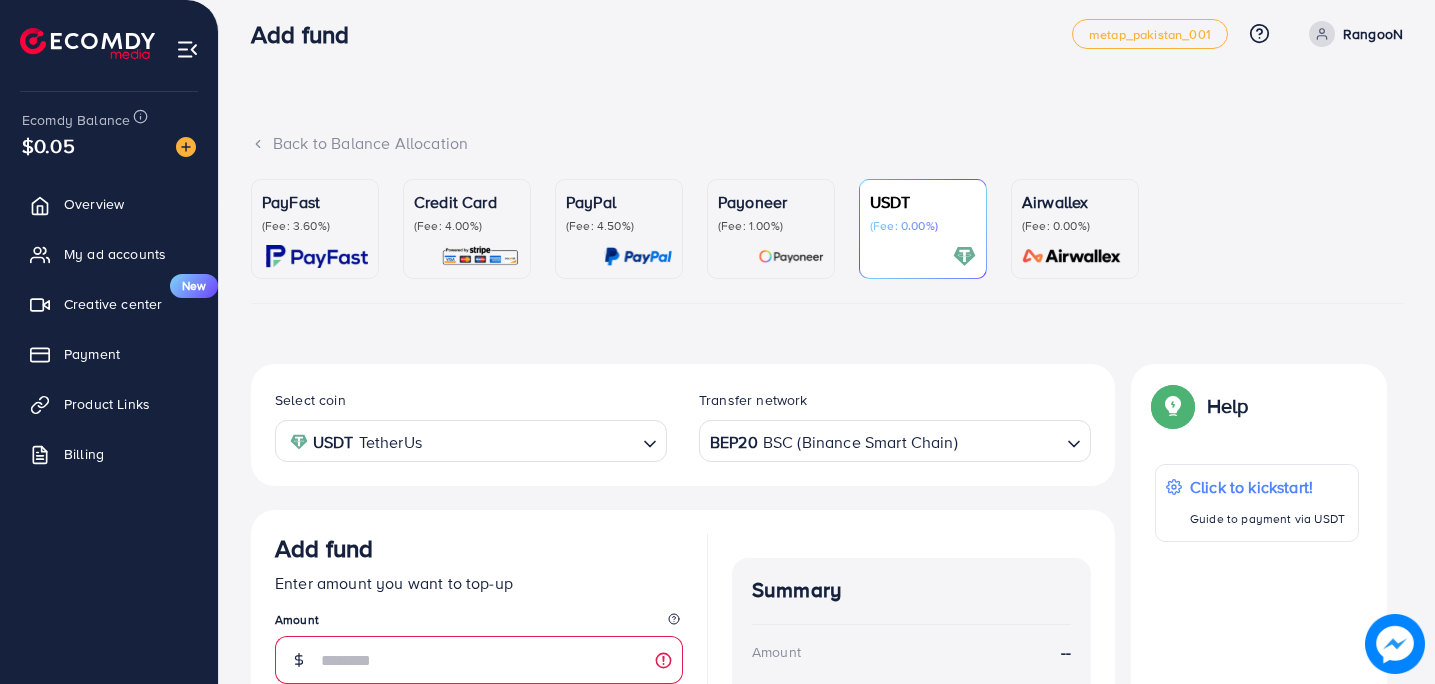 click on "Back to Balance Allocation   PayFast   (Fee: 3.60%)   Credit Card   (Fee: 4.00%)   PayPal   (Fee: 4.50%)   Payoneer   (Fee: 1.00%)   USDT   (Fee: 0.00%)   Airwallex   (Fee: 0.00%)   Currency Code:   Merchant ID:   Merchant Name:   Token:   Success URL:   Failure URL:   Checkout URL:   Customer Email:   Customer Mobile:   Transaction Amount:   Basket ID:   Transaction Date:  Add fund Enter amount you want to top-up Amount $50 $100 $200 $500 $1000 Support your AM with a donation 5% 10% 15% 20%  Pay now   Summary   Amount   --   Payment Method   --   Service charge   (6.00%)   --   Tip   --   Subtotal   --   Converted subtotal   --   PayFast fee   (3.60%)   --   Total Amount   --   Help   Help   Click to kickstart!   Guide to payment via USDT   If you have any problem, please contact us by   Messenger   If you have any problem, please contact us by   Messenger   Top-up Success!   Thanks you for your purchase. Please check your balance again.   Summary   Client   RangooN   Amount   0 USD   Payment Method     $50" at bounding box center (827, 540) 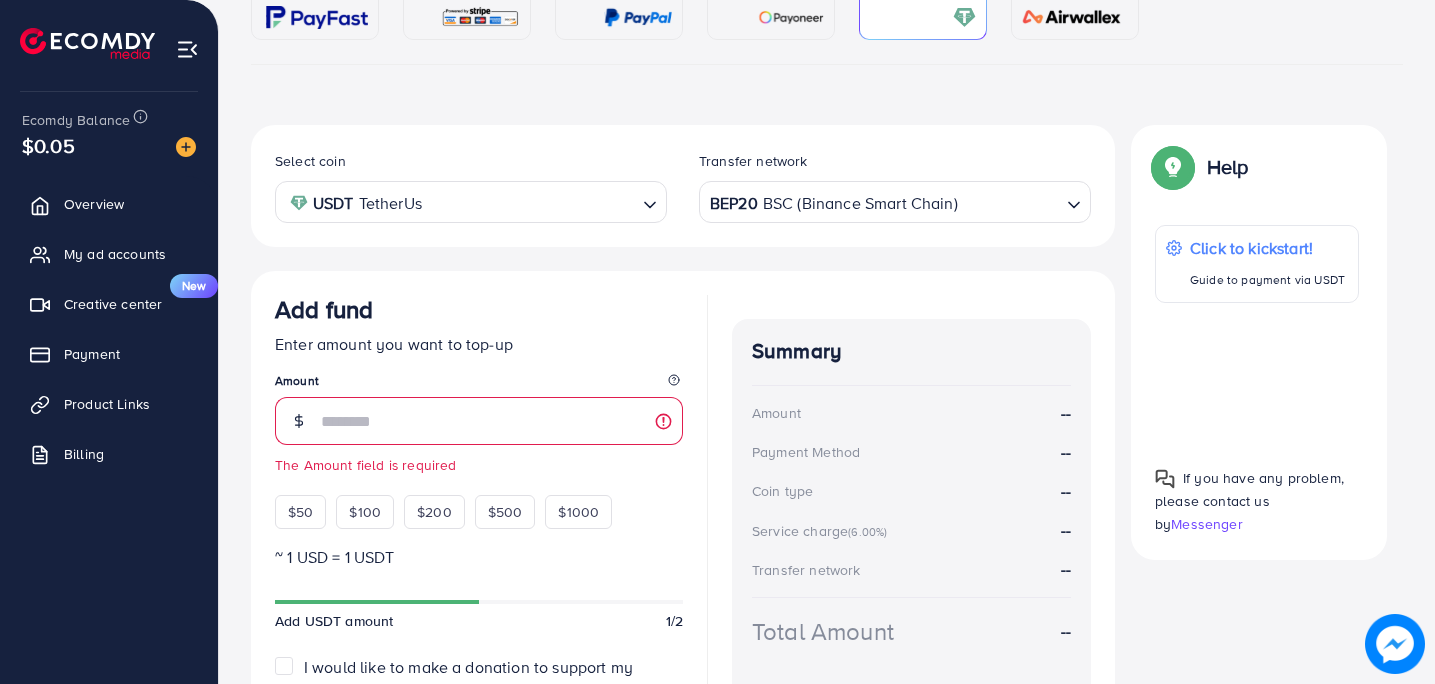 scroll, scrollTop: 256, scrollLeft: 0, axis: vertical 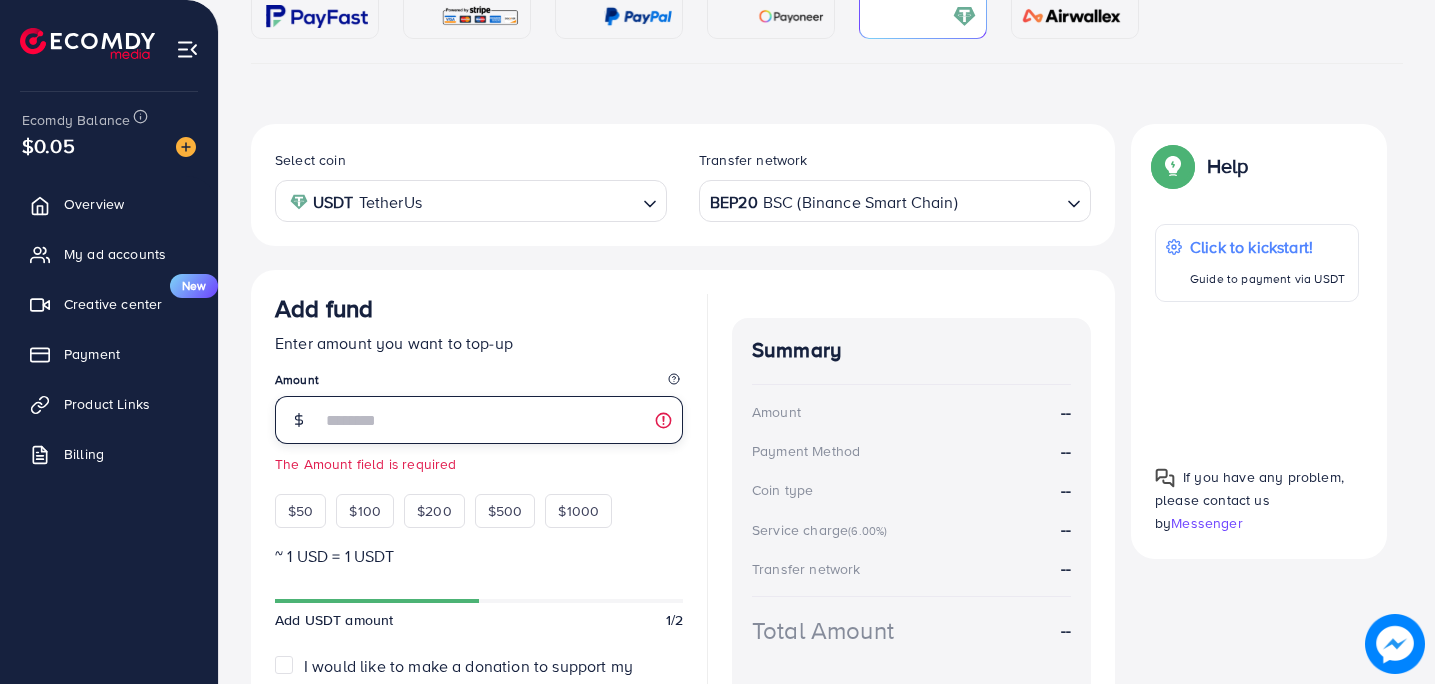 click at bounding box center (502, 420) 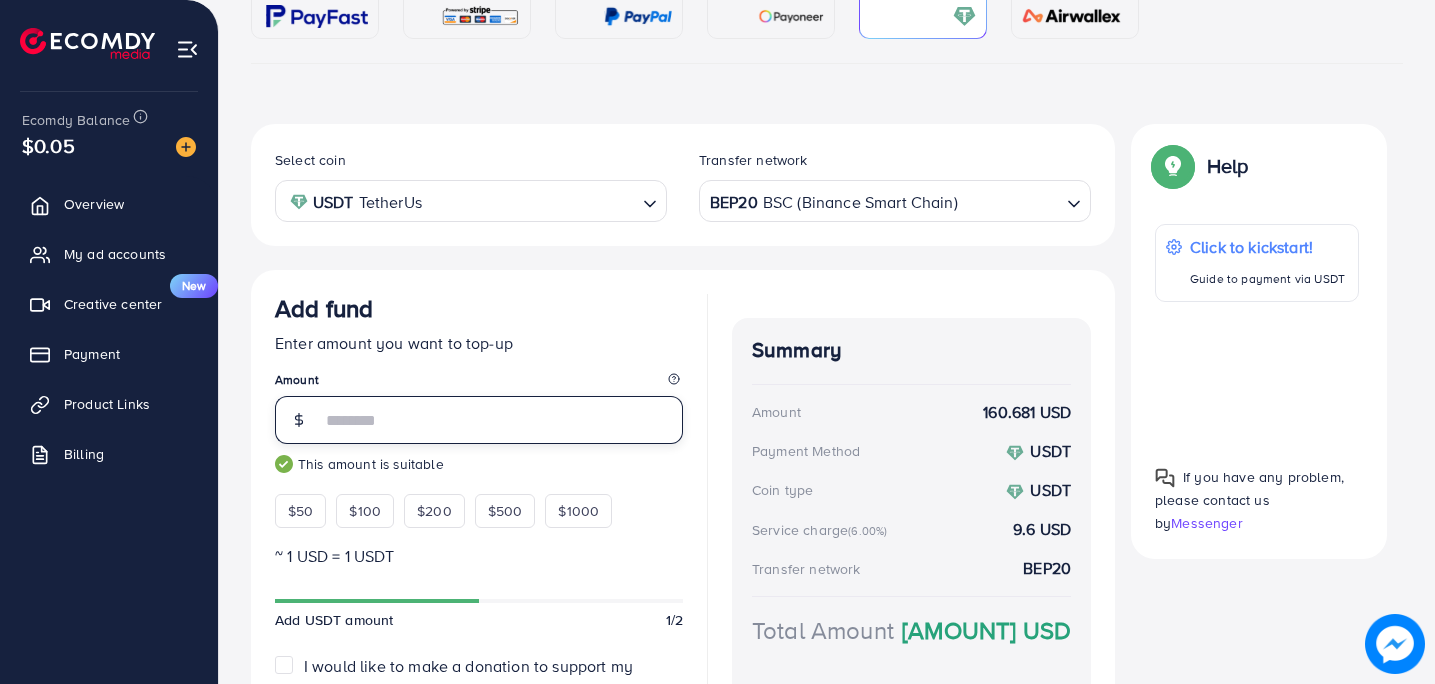 click on "***" at bounding box center [502, 420] 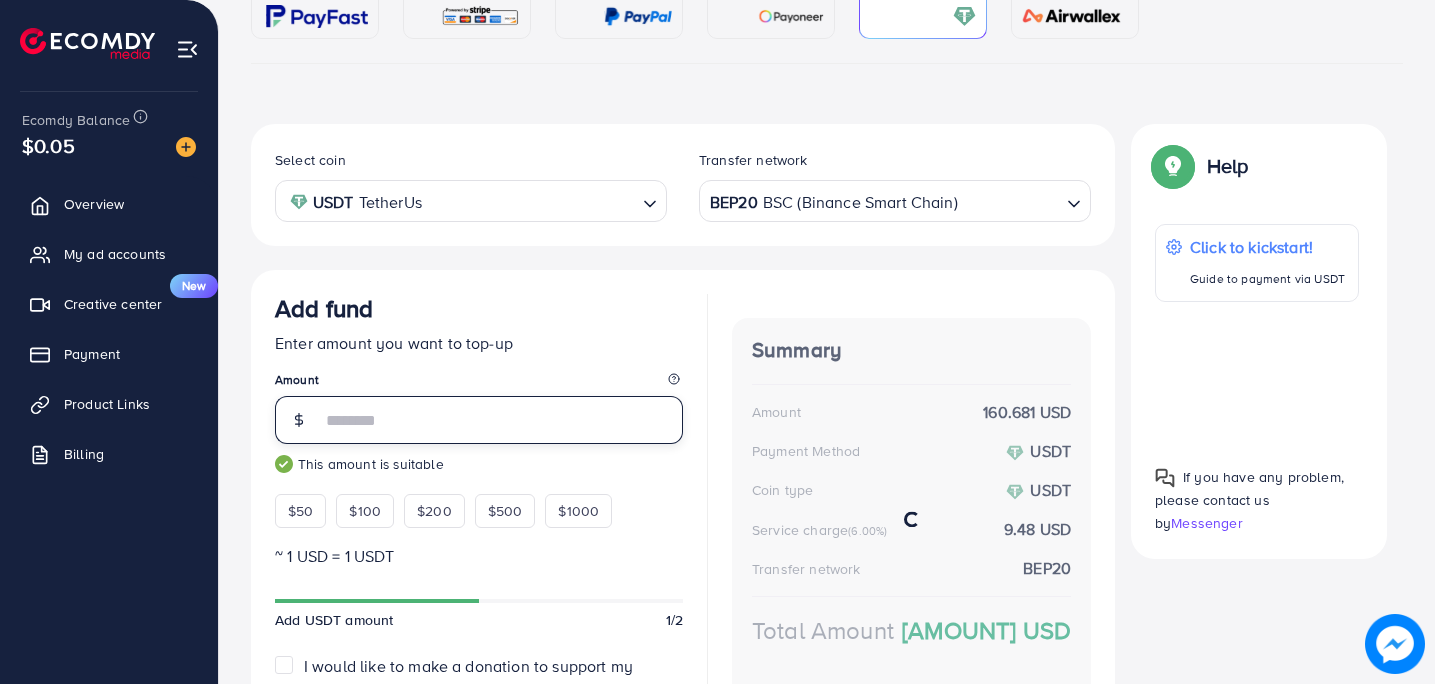 type on "***" 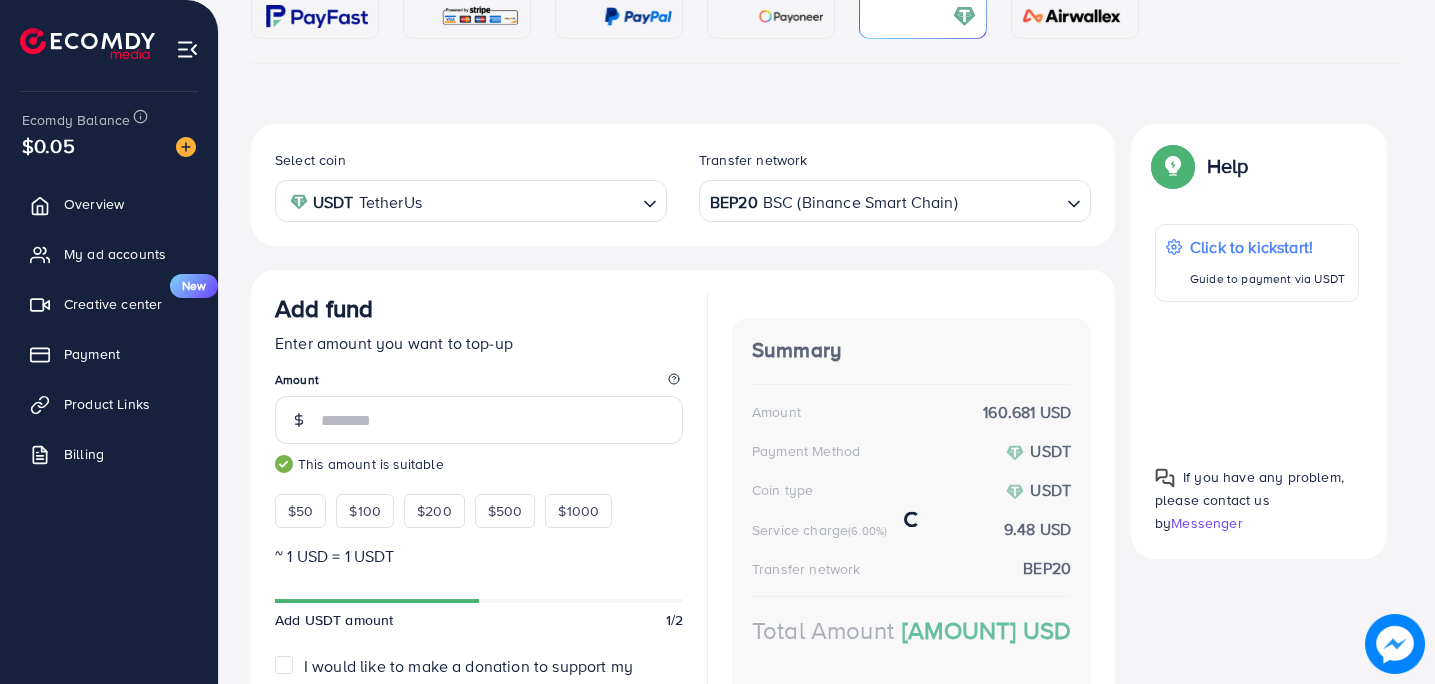 click on "Add fund" at bounding box center (479, 312) 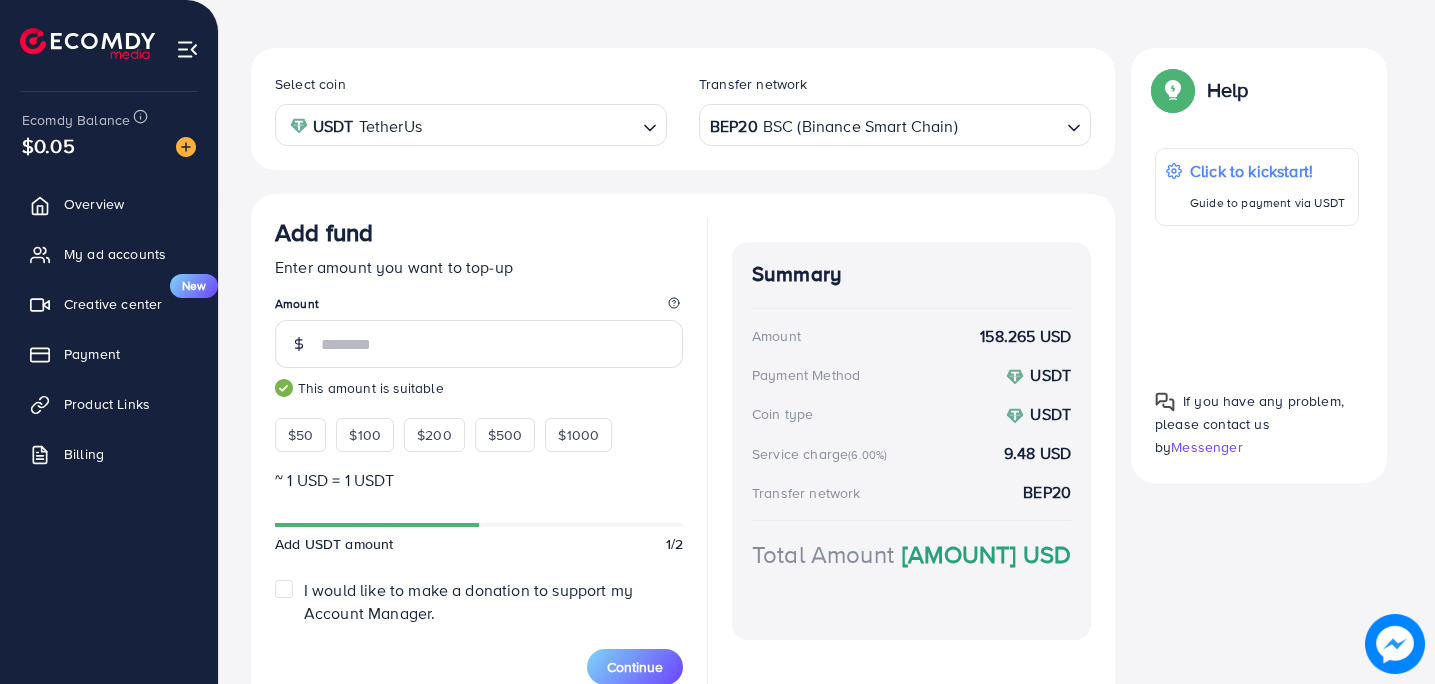 scroll, scrollTop: 336, scrollLeft: 0, axis: vertical 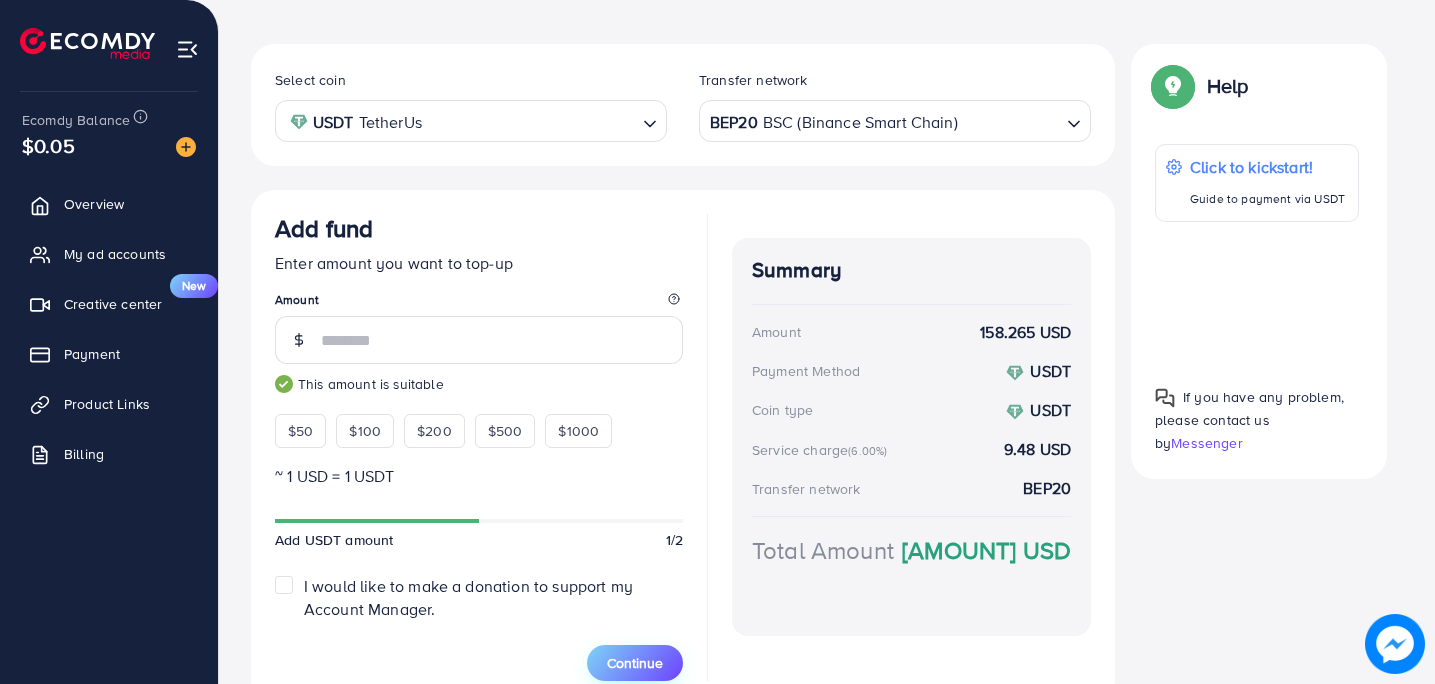 click on "Continue" at bounding box center (635, 663) 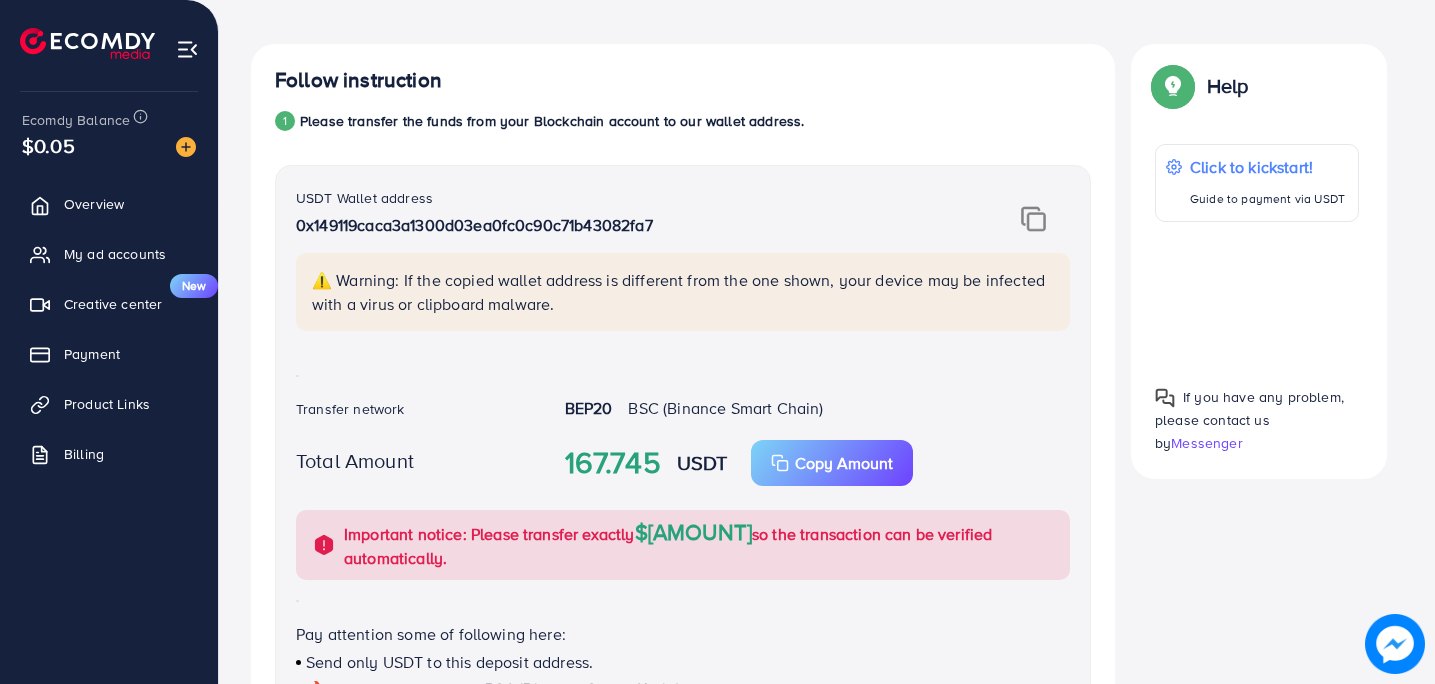 click on "0x149119caca3a1300d03ea0fc0c90c71b43082fa7" at bounding box center (616, 225) 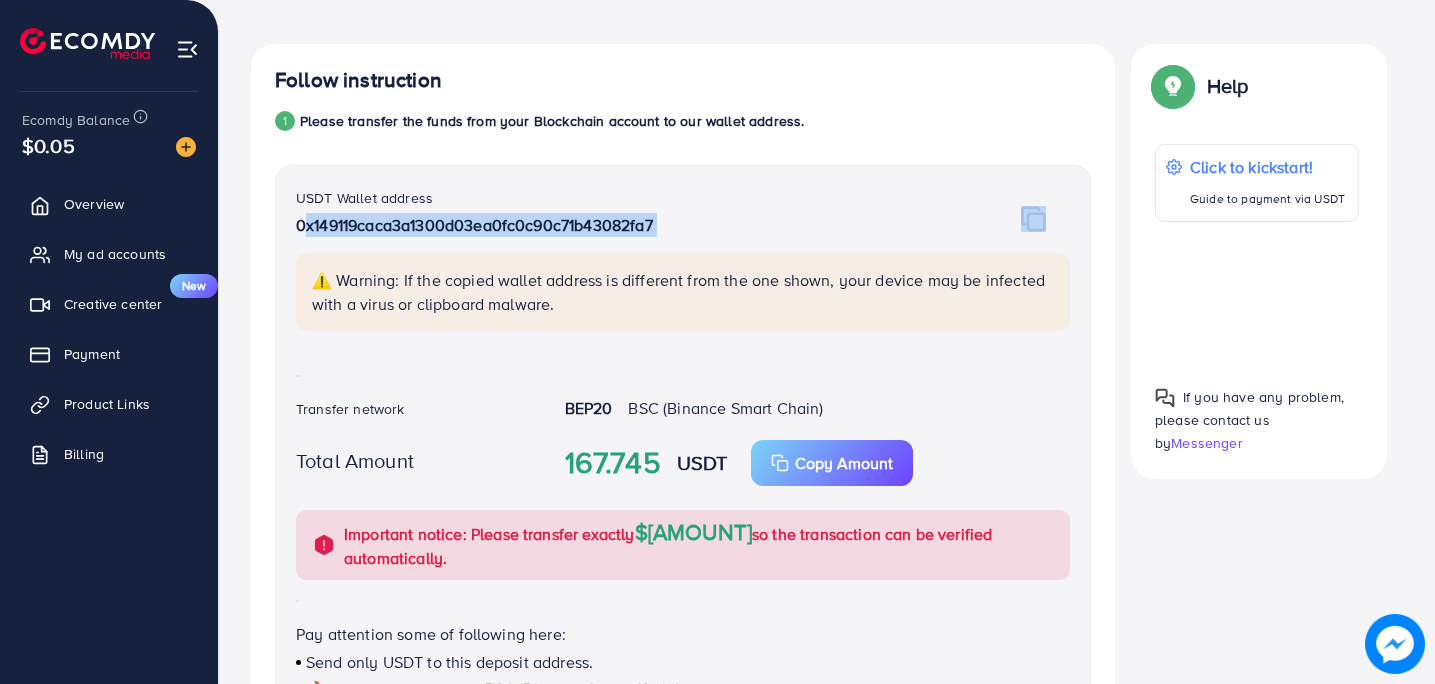 copy on "0x149119caca3a1300d03ea0fc0c90c71b43082fa7" 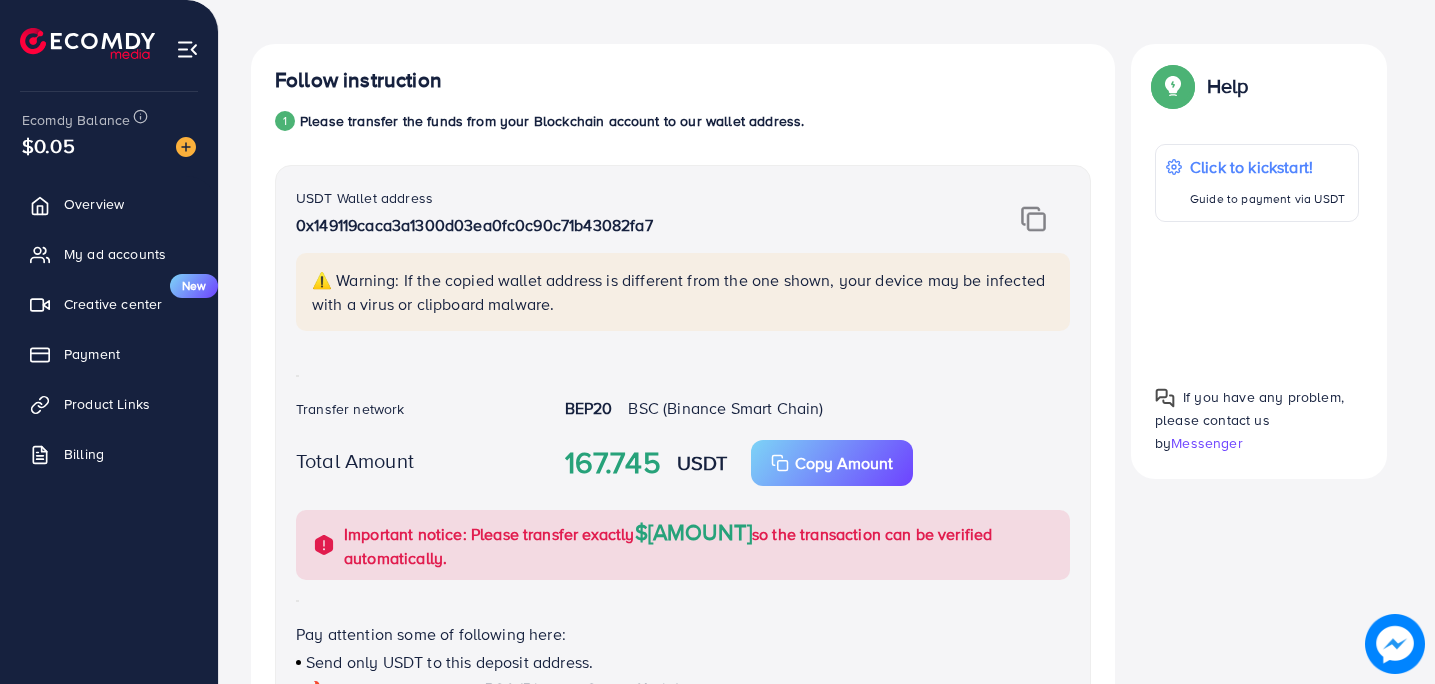 click at bounding box center [1033, 219] 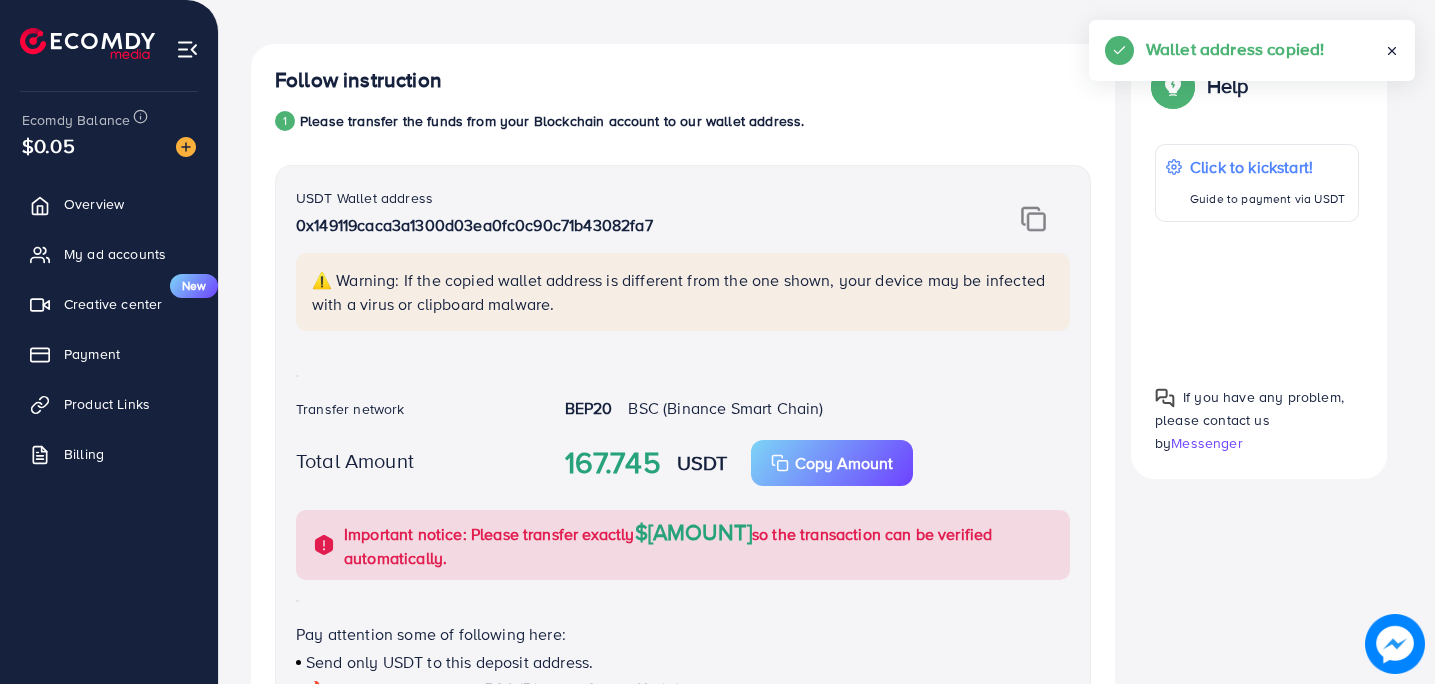 click at bounding box center (1033, 219) 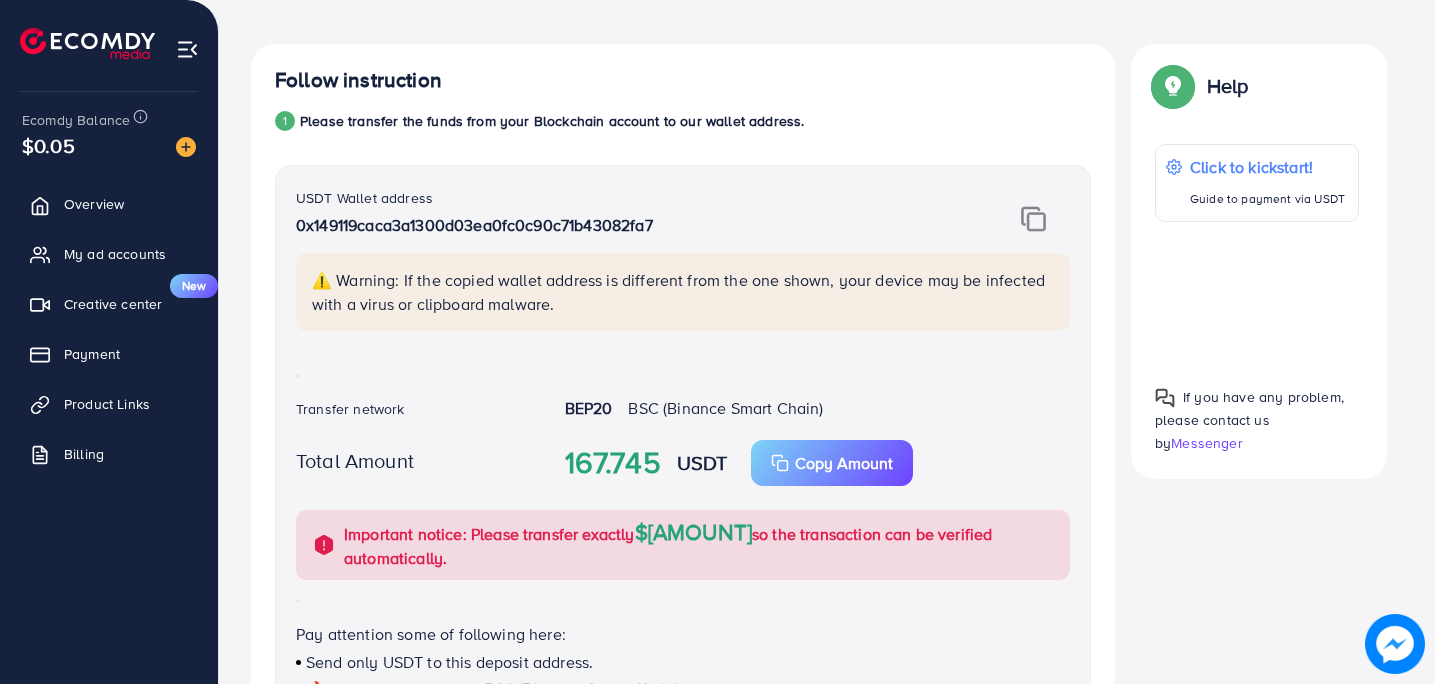 click on "Follow instruction   1   Please transfer the funds from your Blockchain account to our wallet address.  USDT Wallet address  0x[HEX_STRING]   ⚠️ Warning: If the copied wallet address is different from the one shown, your device may be infected with a virus or clipboard malware.   Transfer network   BEP20   BSC (Binance Smart Chain)   Total Amount   167.745   USDT   Copy Amount  Important notice: Please transfer exactly  $167.745  so the transaction can be verified automatically.  Pay attention some of following here:   Send only USDT to this deposit address.  🔥 Ensure the network is   BSC (Binance Smart Chain)   2   Please enter the transaction ID and attach a screenshot showing the transaction details, including the transaction ID. Then click 'Done' on our platform.  Transaction ID or Tx ID  Add billing attachment  (PDF, JPG, PNG)   Add billing attachment  2/2  Back   Done   Summary   Amount   158.265 USD   Payment Method  USDT  Coin type  USDT  Service charge   (6.00%)" at bounding box center [683, 656] 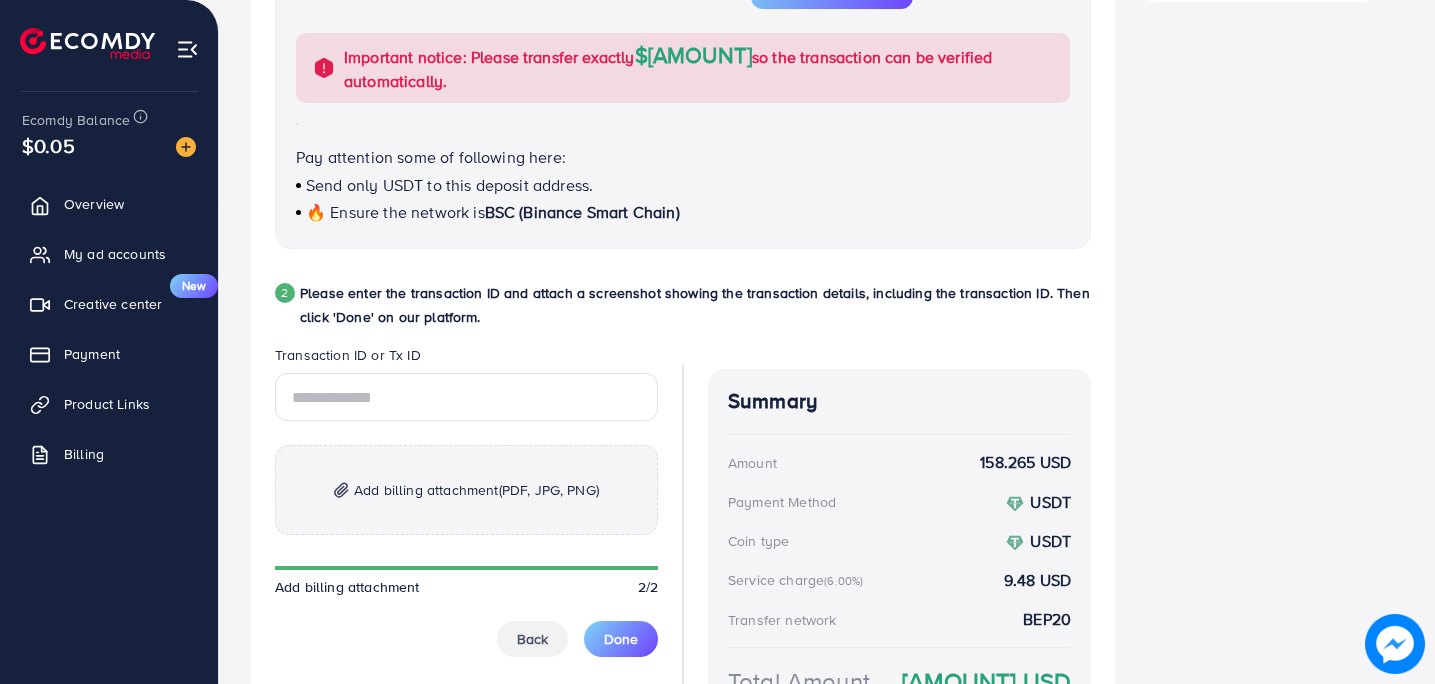 scroll, scrollTop: 816, scrollLeft: 0, axis: vertical 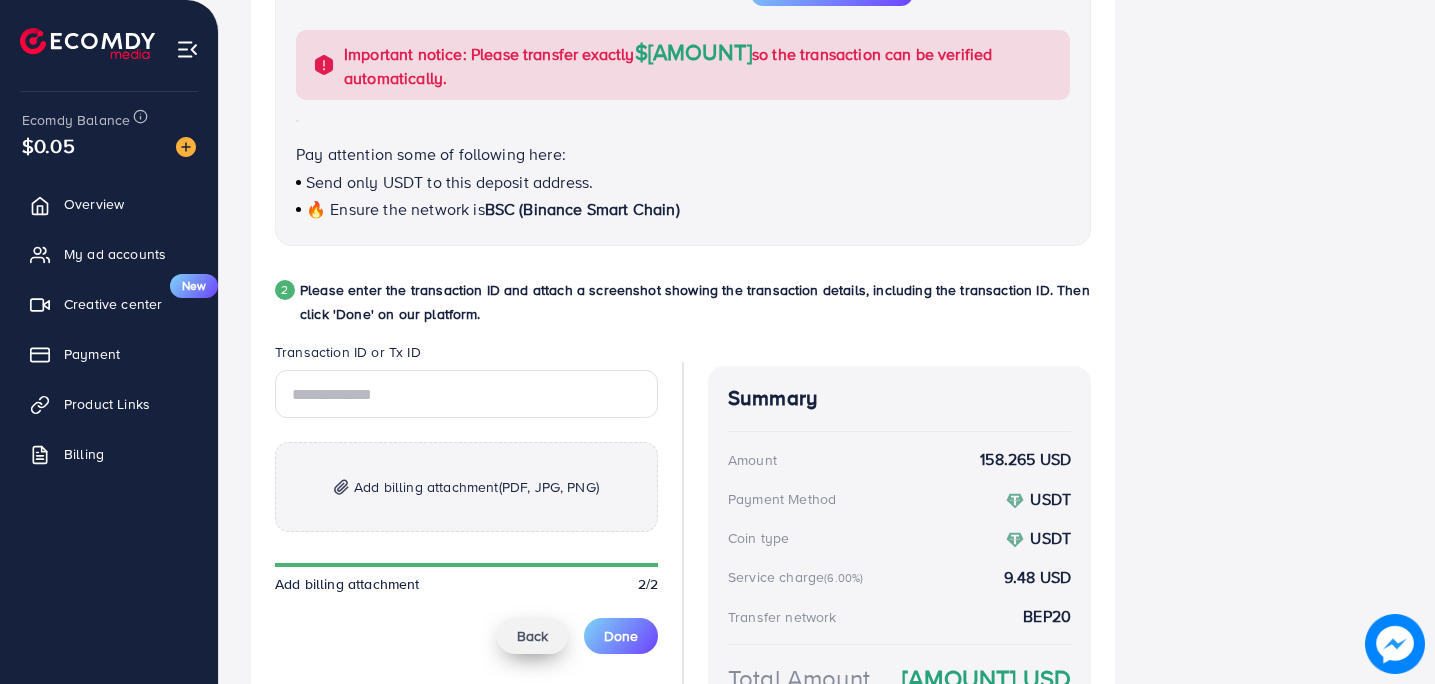 click on "Back" at bounding box center (532, 636) 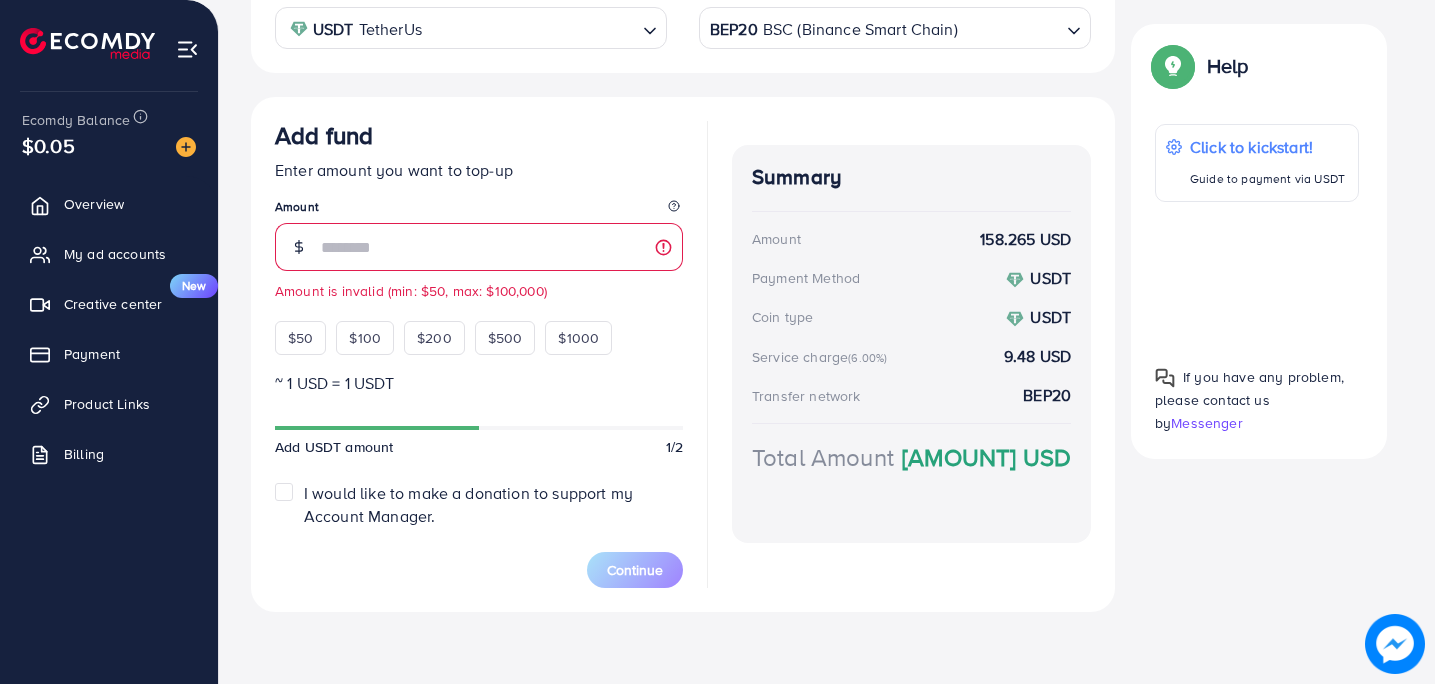 type on "*" 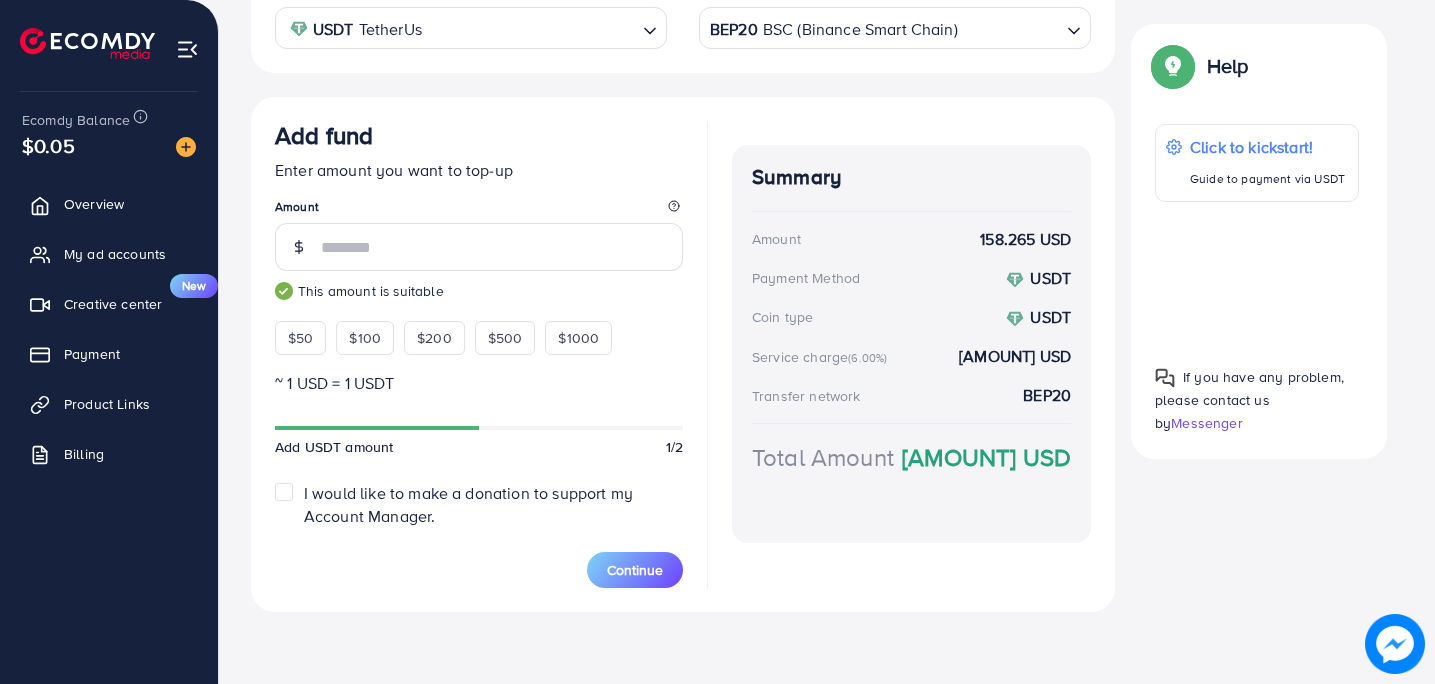 type on "**" 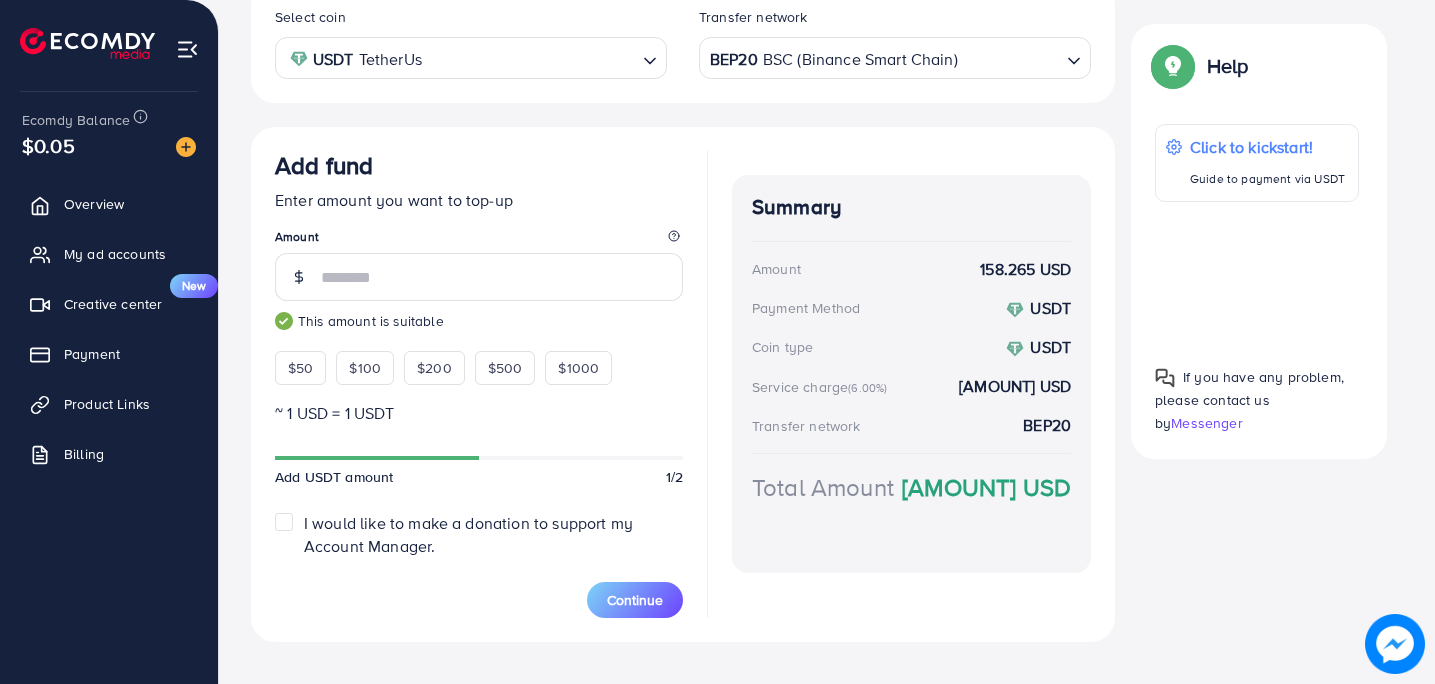 scroll, scrollTop: 429, scrollLeft: 0, axis: vertical 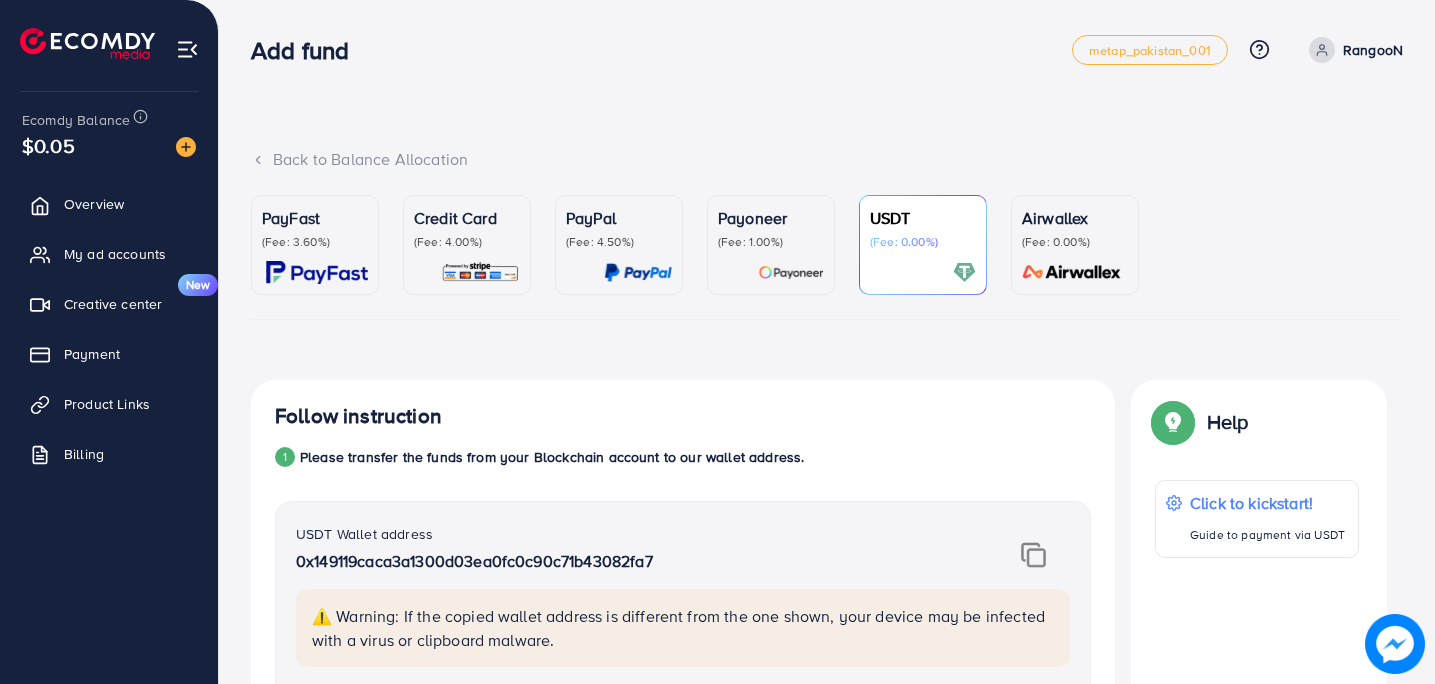 click on "Back to Balance Allocation   PayFast   (Fee: 3.60%)   Credit Card   (Fee: 4.00%)   PayPal   (Fee: 4.50%)   Payoneer   (Fee: 1.00%)   USDT   (Fee: 0.00%)   Airwallex   (Fee: 0.00%)   Currency Code:   Merchant ID:   Merchant Name:   Token:   Success URL:   Failure URL:   Checkout URL:   Customer Email:   Customer Mobile:   Transaction Amount:   Basket ID:   Transaction Date:  Add fund Enter amount you want to top-up Amount $50 $100 $200 $500 $1000 Support your AM with a donation 5% 10% 15% 20%  Pay now   Summary   Amount   --   Payment Method   --   Service charge   (6.00%)   --   Tip   --   Subtotal   --   Converted subtotal   --   PayFast fee   (3.60%)   --   Total Amount   --   Help   Help   Click to kickstart!   Guide to payment via USDT   If you have any problem, please contact us by   Messenger   If you have any problem, please contact us by   Messenger   Top-up Success!   Thanks you for your purchase. Please check your balance again.   Summary   Client   RangooN   Amount   0 USD   Payment Method     $50" at bounding box center [827, 838] 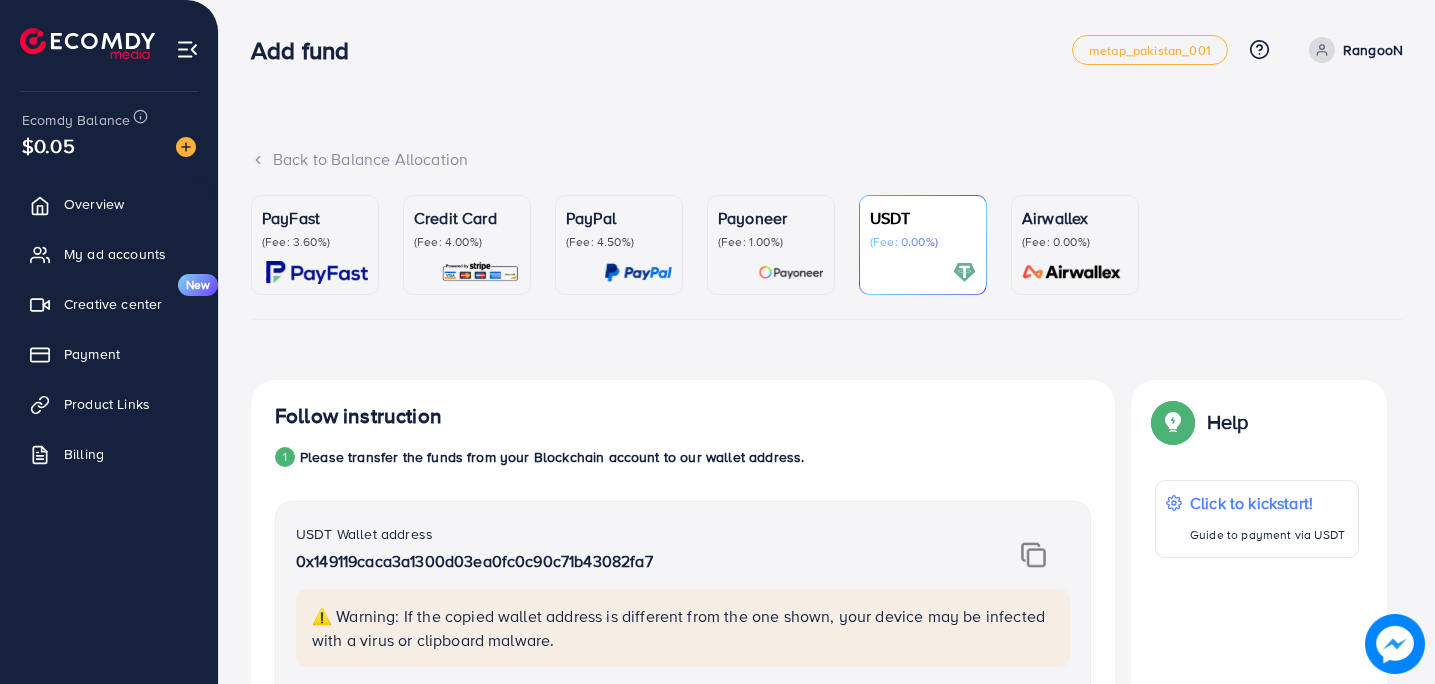 click on "Add fund   metap_pakistan_001  Help Center Contact Support Plans and Pricing Term and policy About Us  RangooN  Profile Log out" at bounding box center (827, 50) 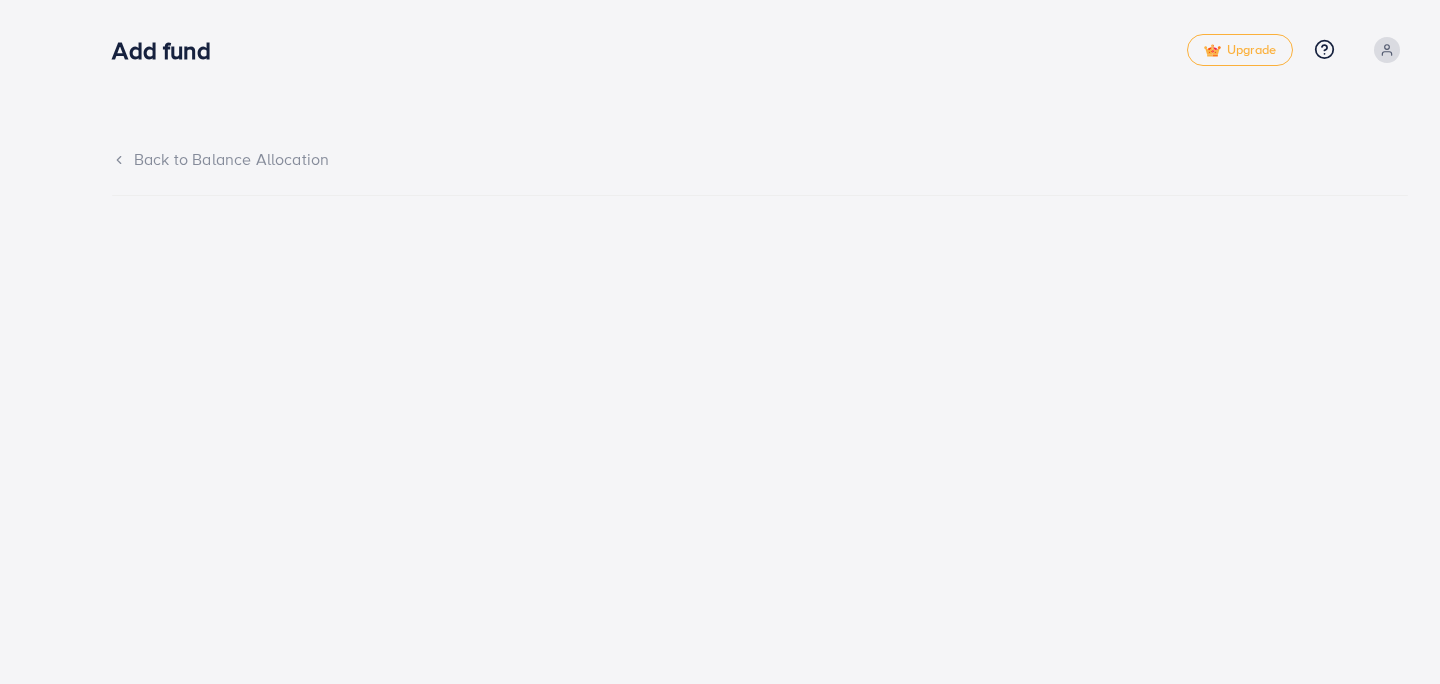 scroll, scrollTop: 0, scrollLeft: 0, axis: both 